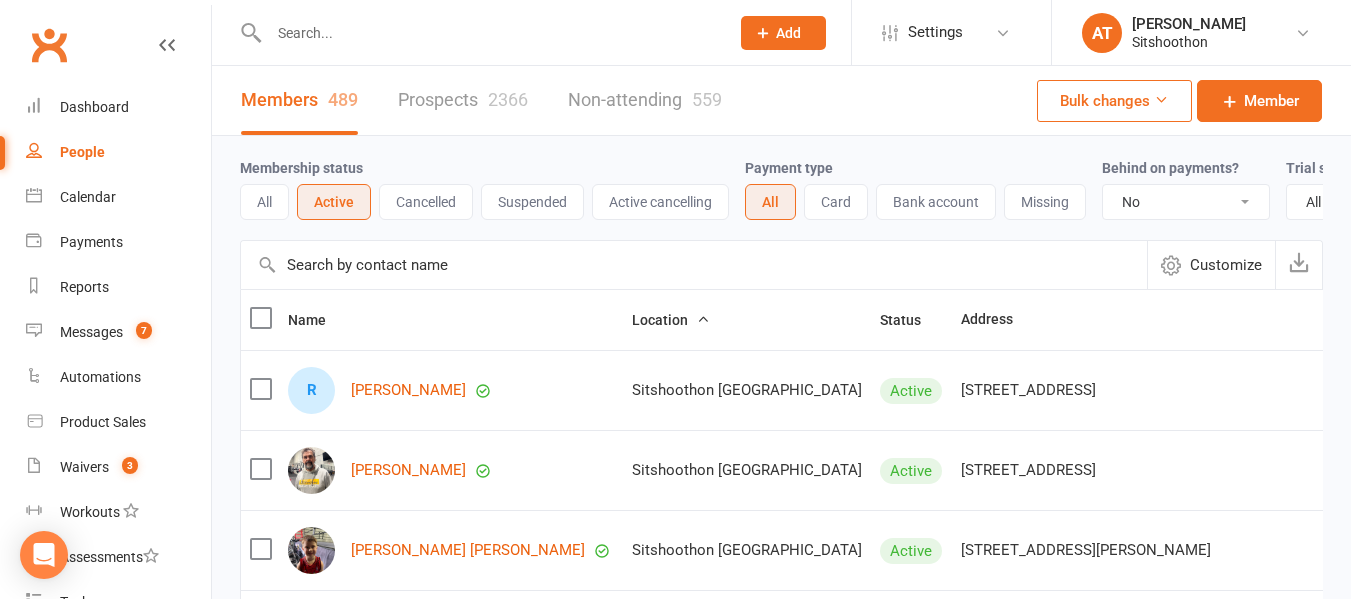 select on "false" 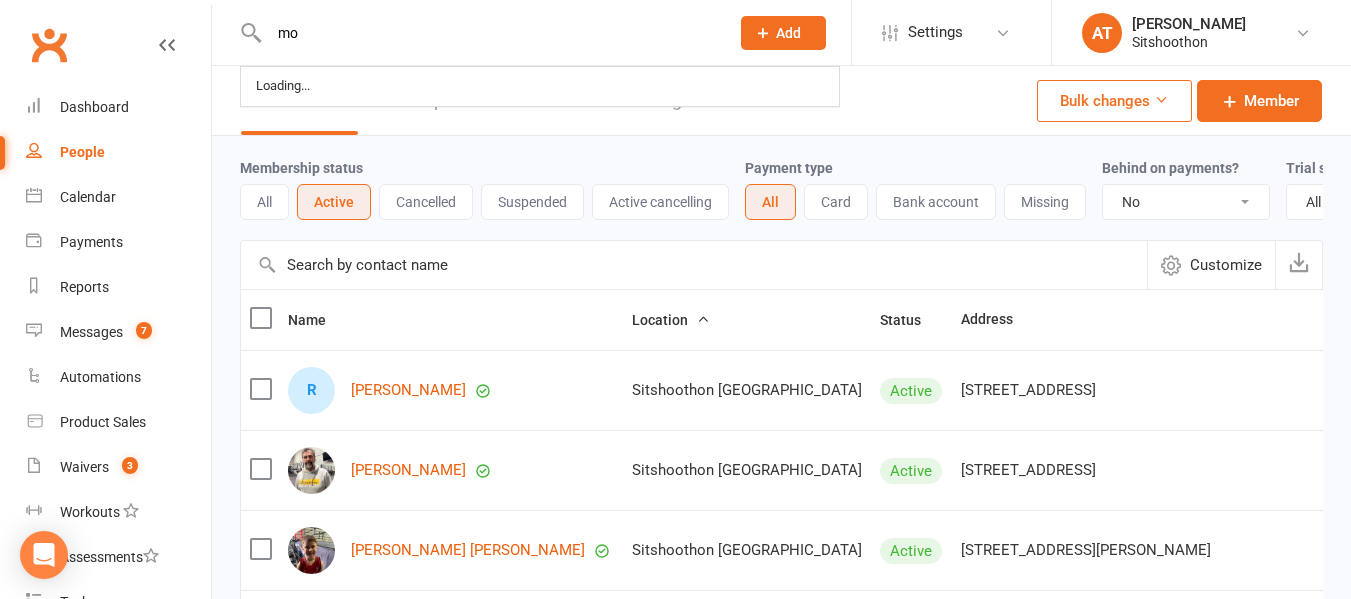 type on "m" 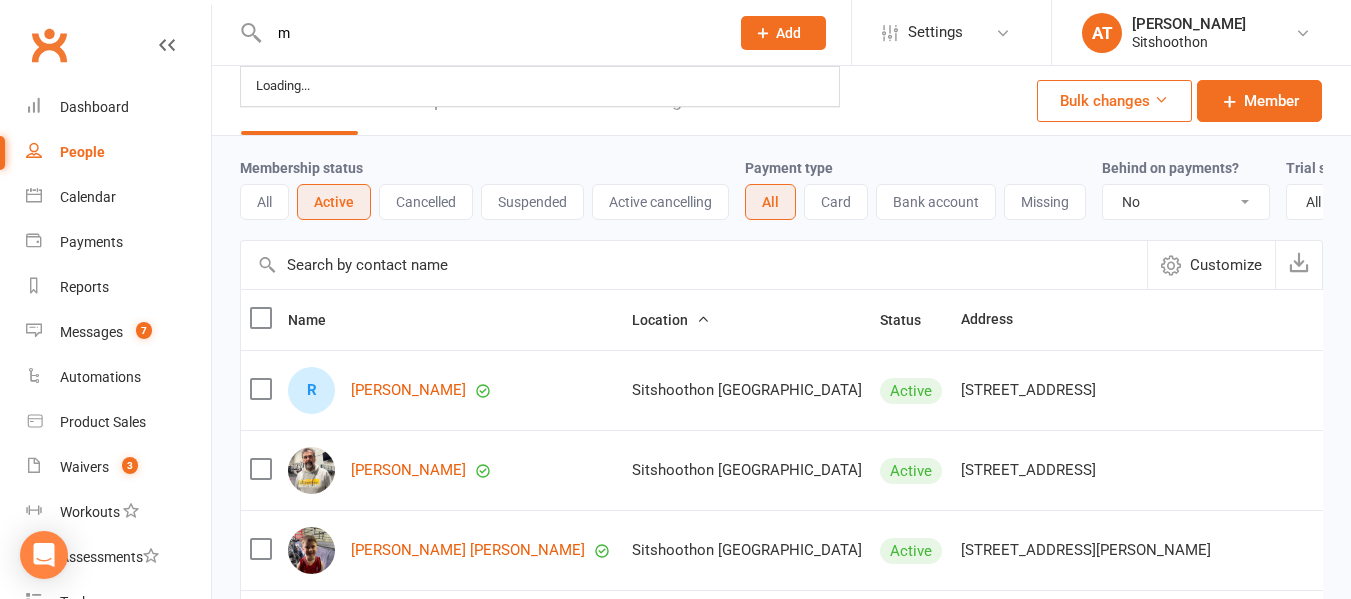 type 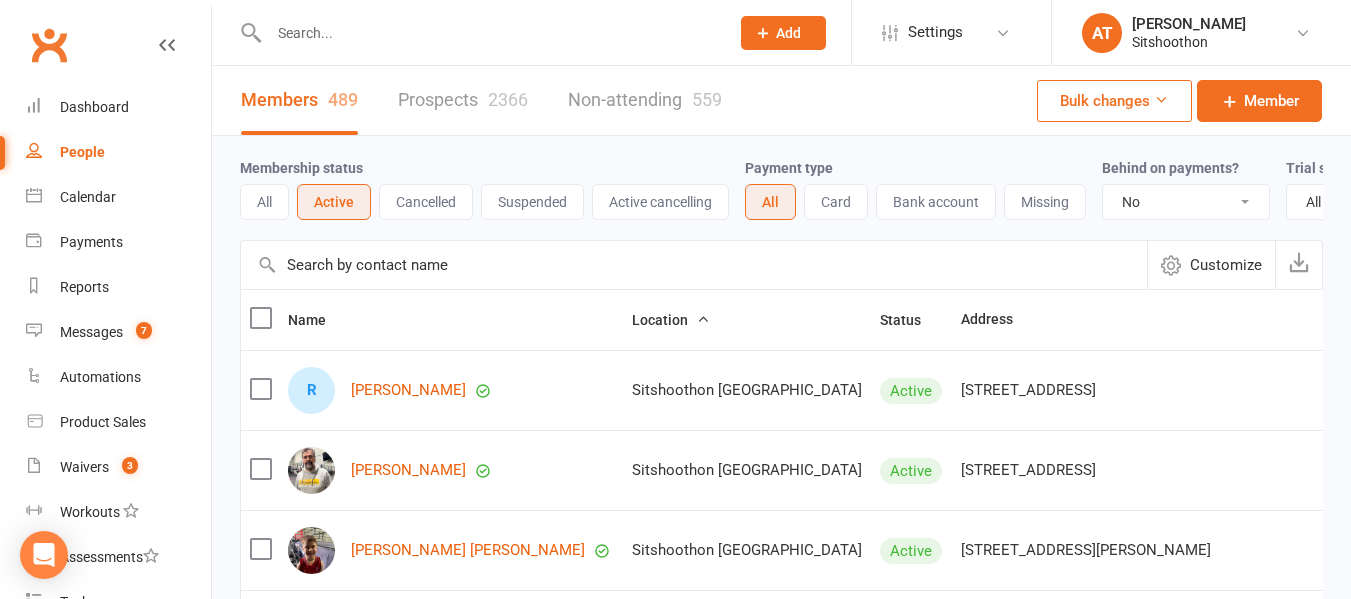 click on "People" at bounding box center (82, 152) 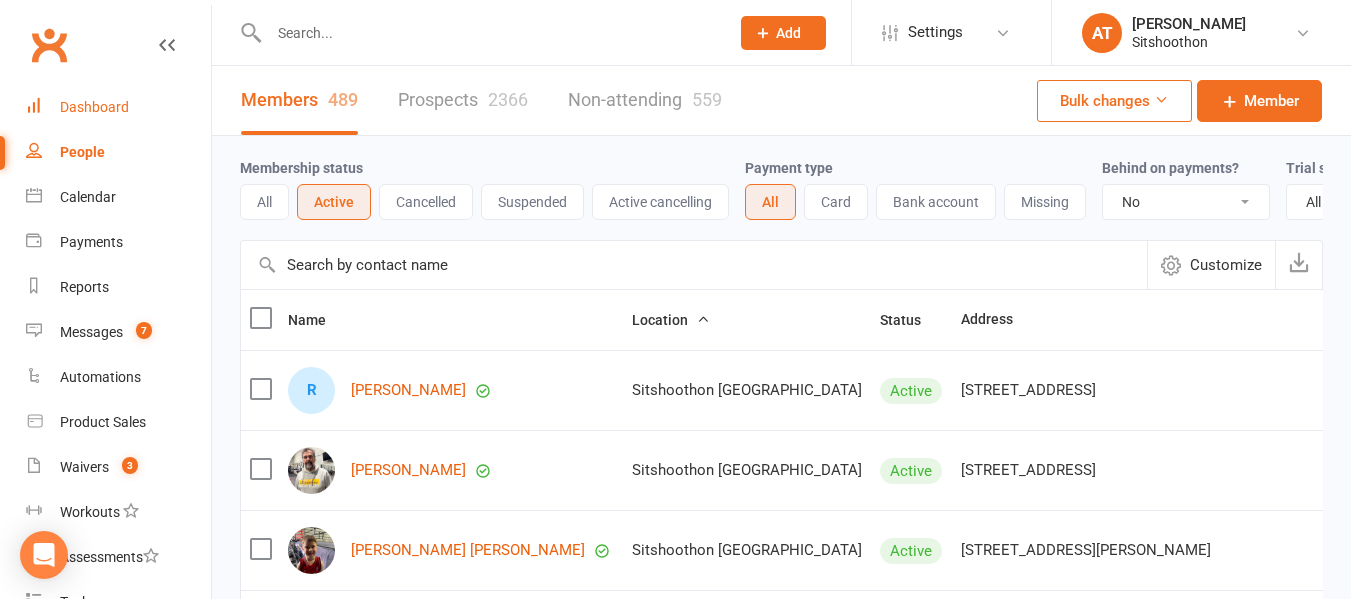 click on "Dashboard" at bounding box center [94, 107] 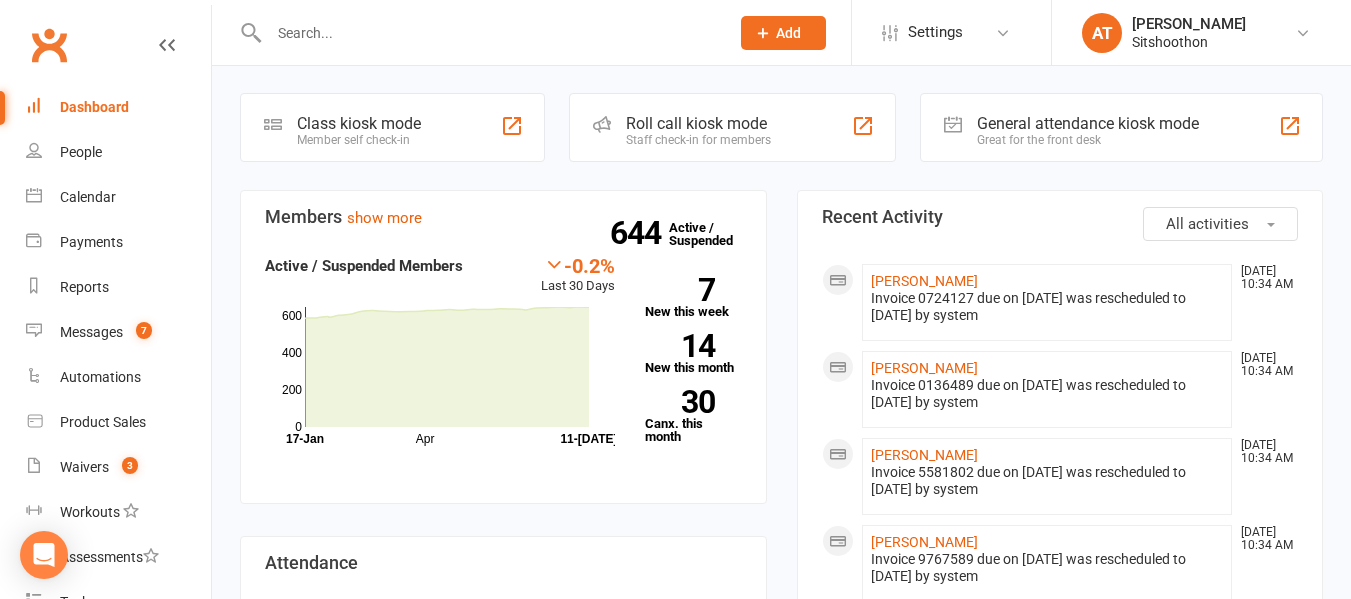 scroll, scrollTop: 499, scrollLeft: 0, axis: vertical 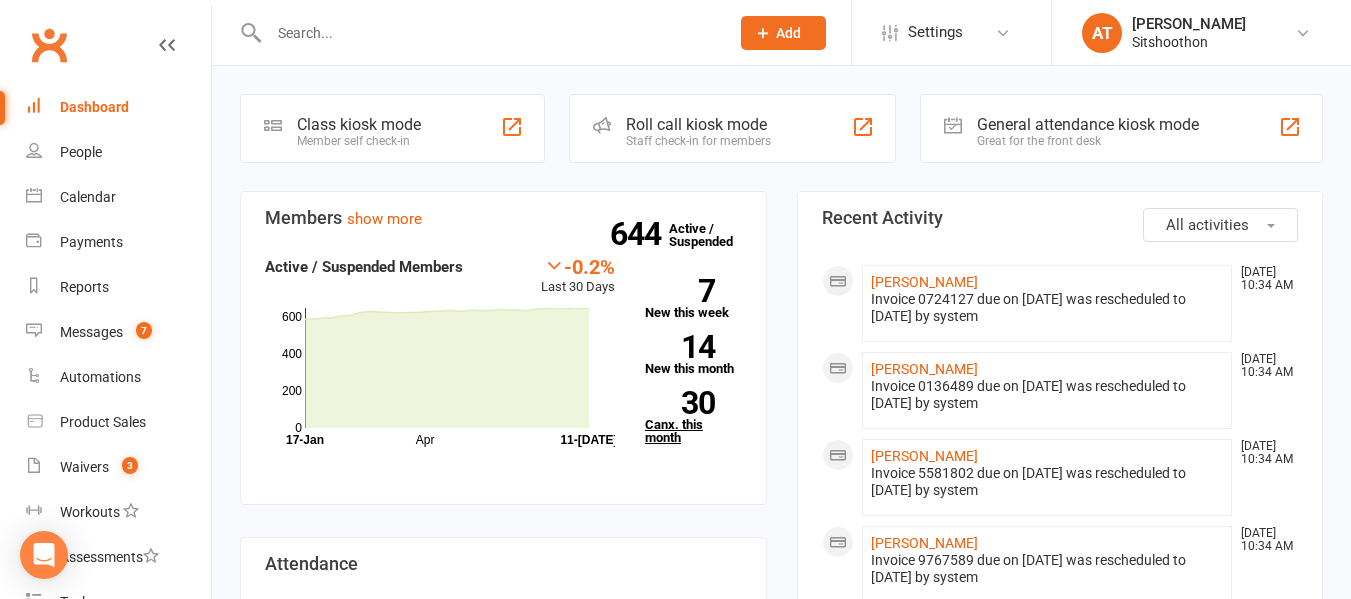 click on "30 Canx. this month" at bounding box center [693, 417] 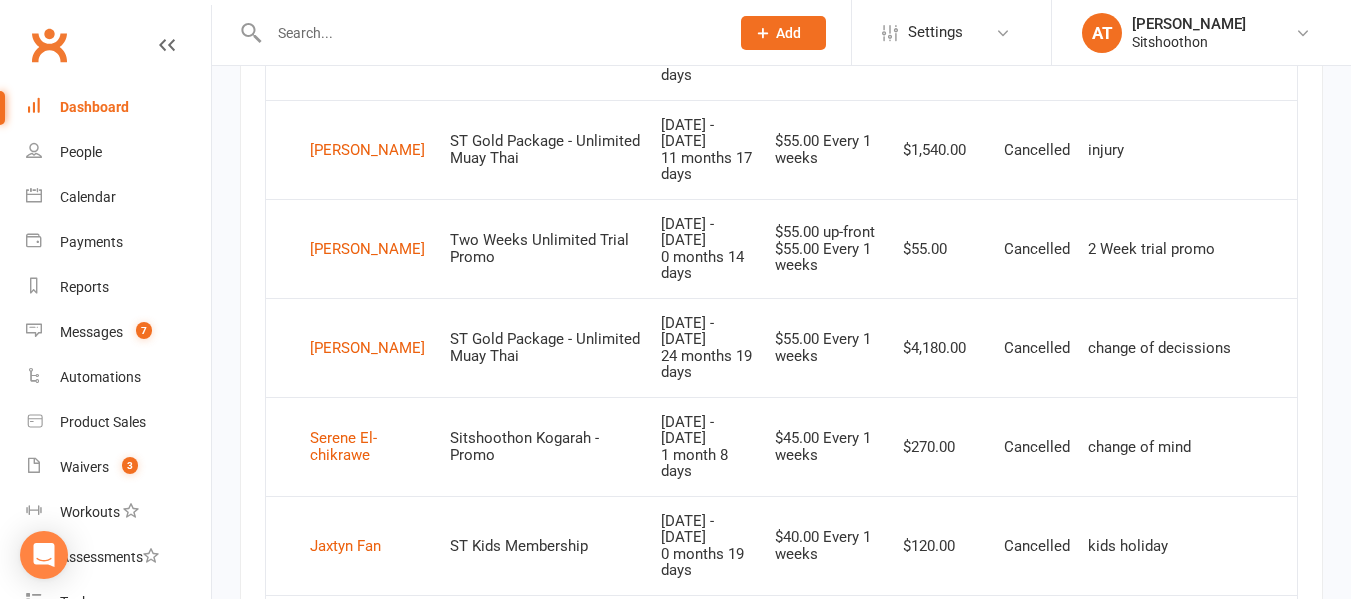 scroll, scrollTop: 1378, scrollLeft: 0, axis: vertical 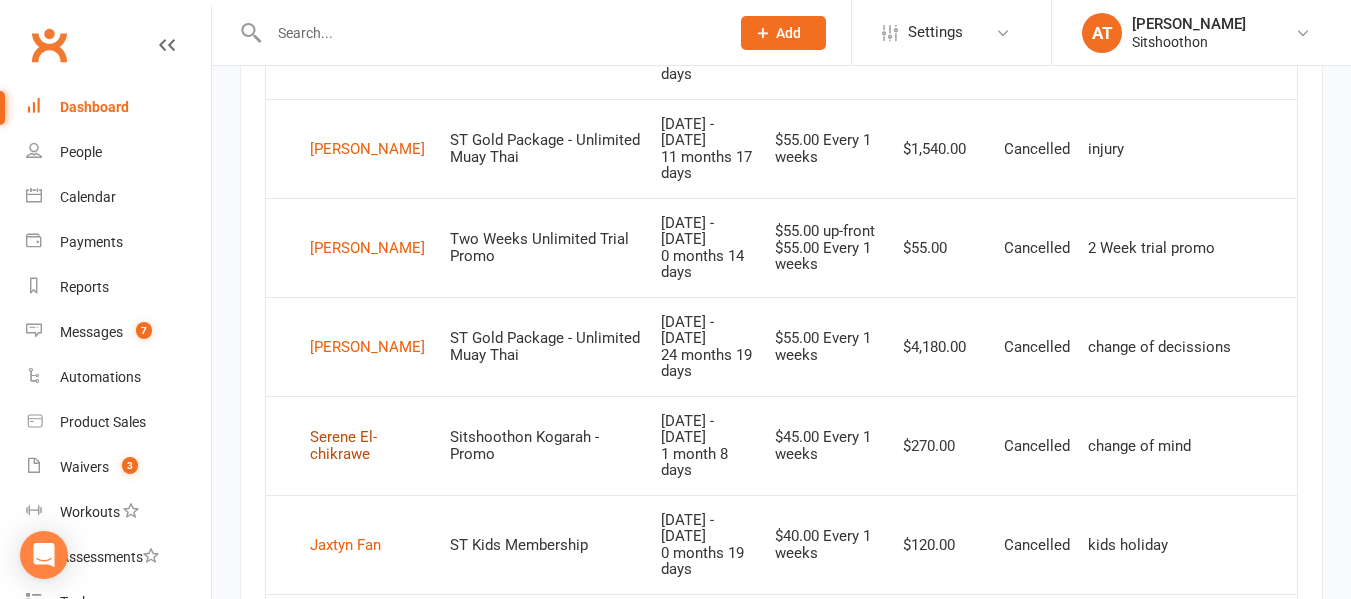 click on "Serene El-chikrawe" at bounding box center (371, 445) 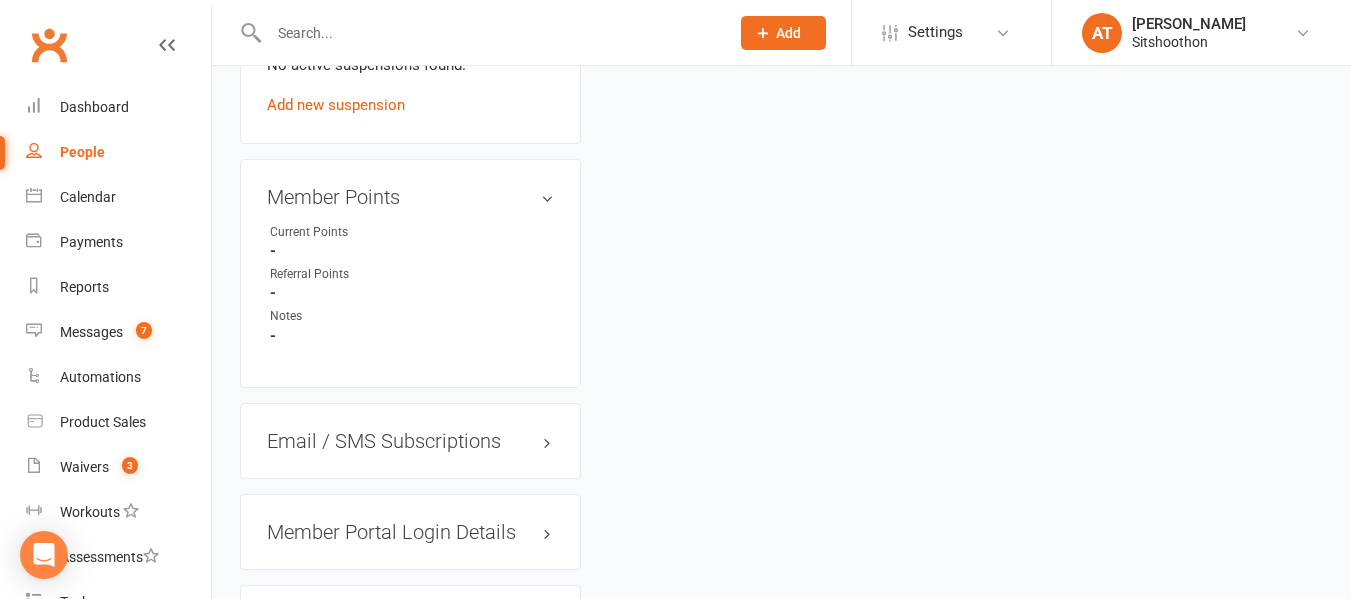 scroll, scrollTop: 0, scrollLeft: 0, axis: both 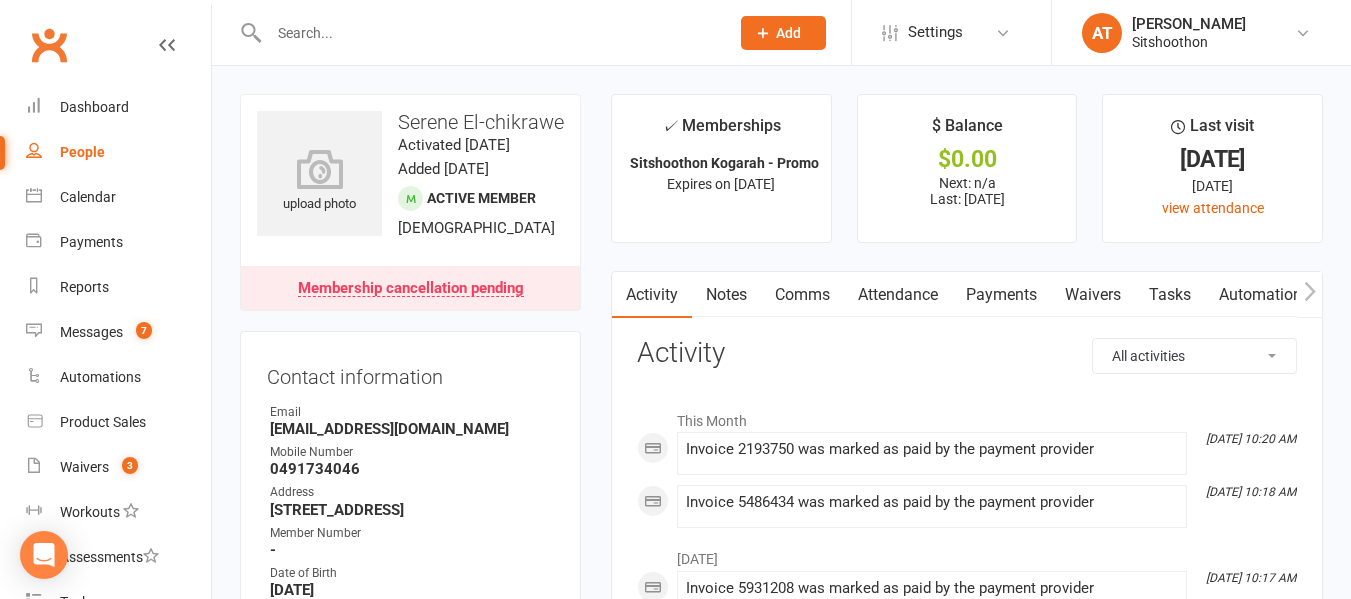 click on "Payments" at bounding box center (1001, 295) 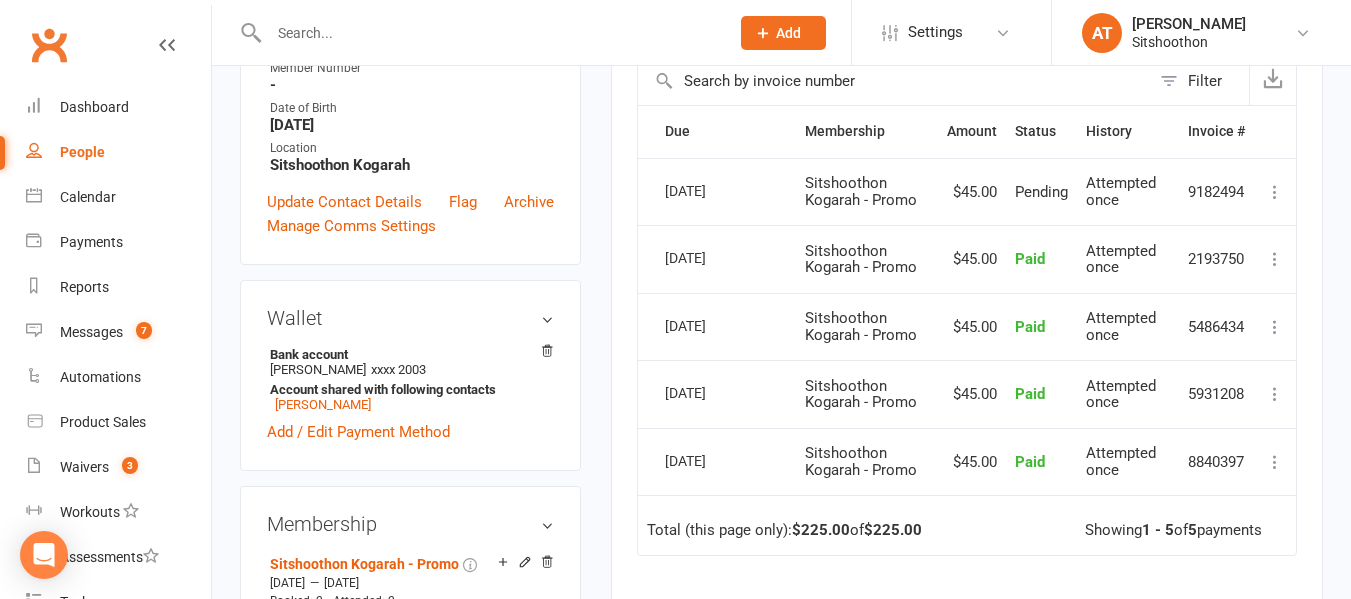 scroll, scrollTop: 260, scrollLeft: 0, axis: vertical 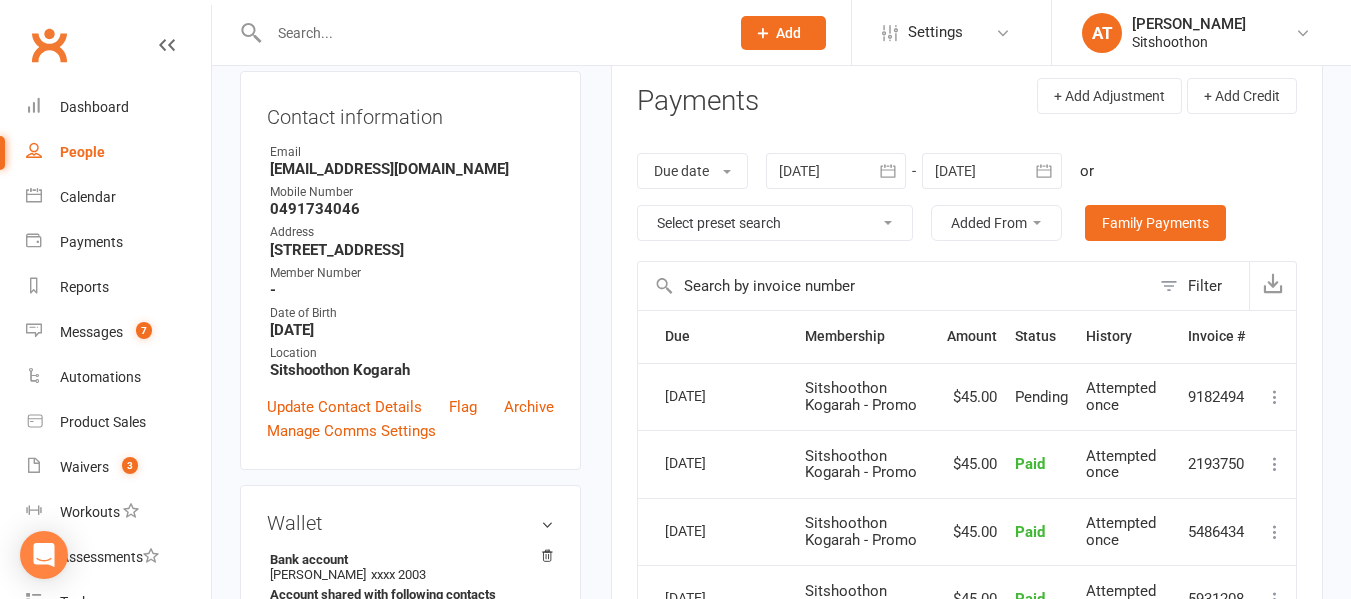 click on "[EMAIL_ADDRESS][DOMAIN_NAME]" at bounding box center [412, 169] 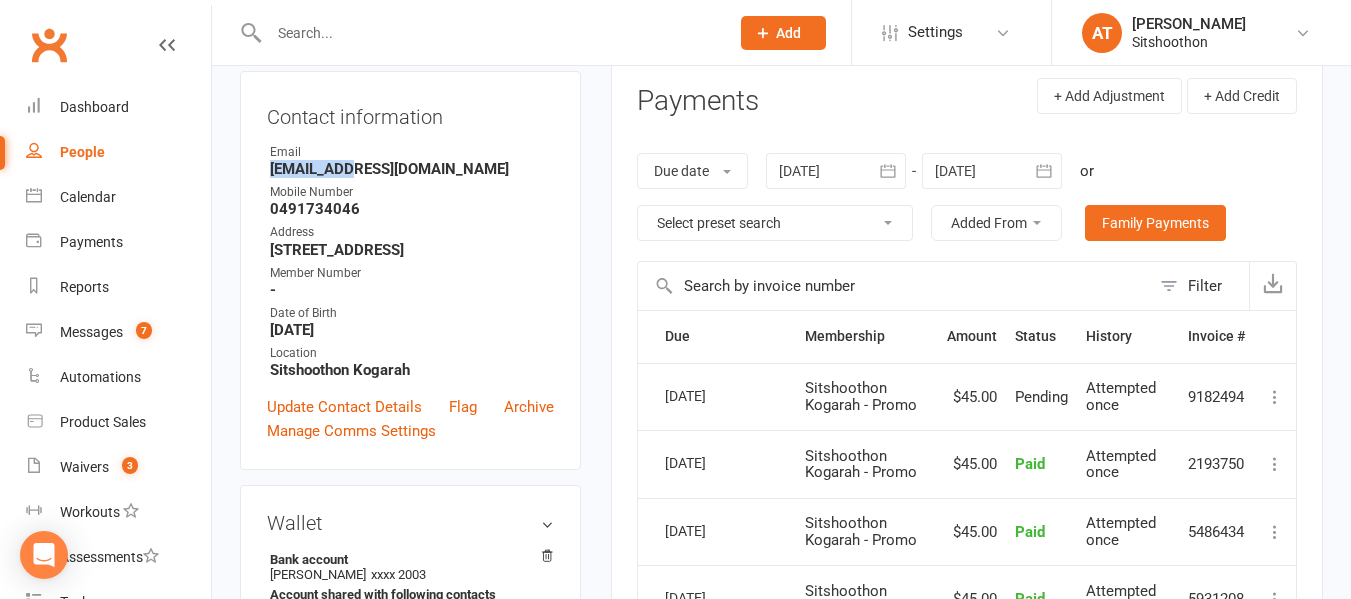 click on "[EMAIL_ADDRESS][DOMAIN_NAME]" at bounding box center (412, 169) 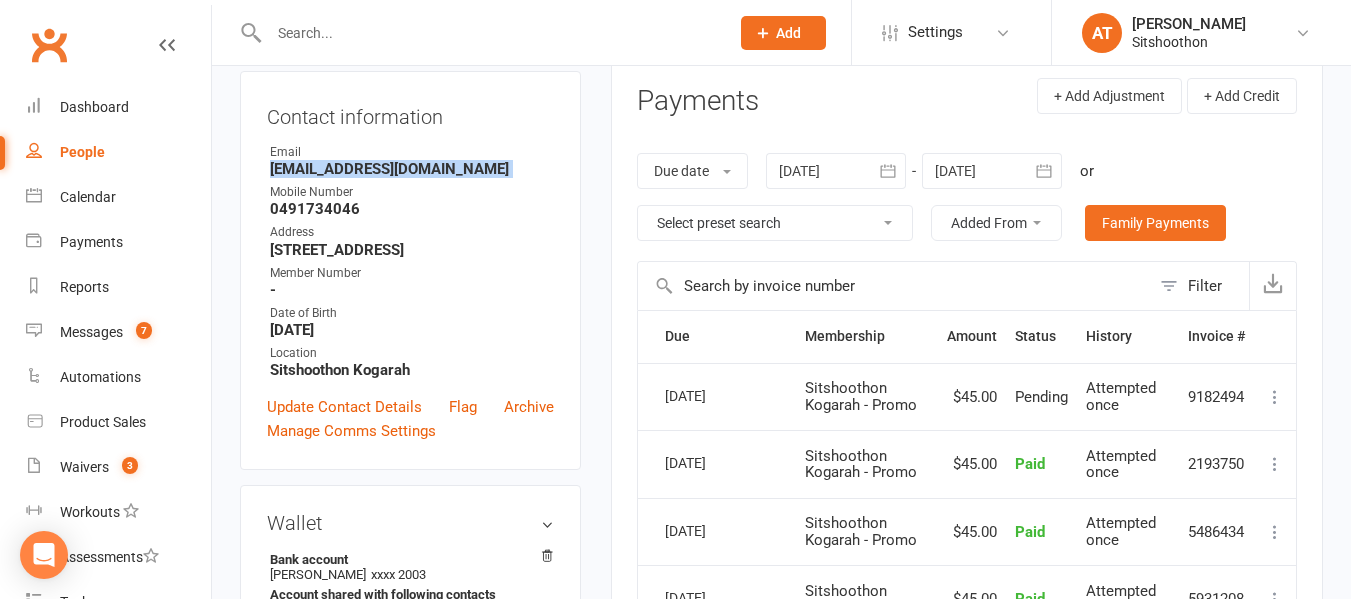click on "[EMAIL_ADDRESS][DOMAIN_NAME]" at bounding box center [412, 169] 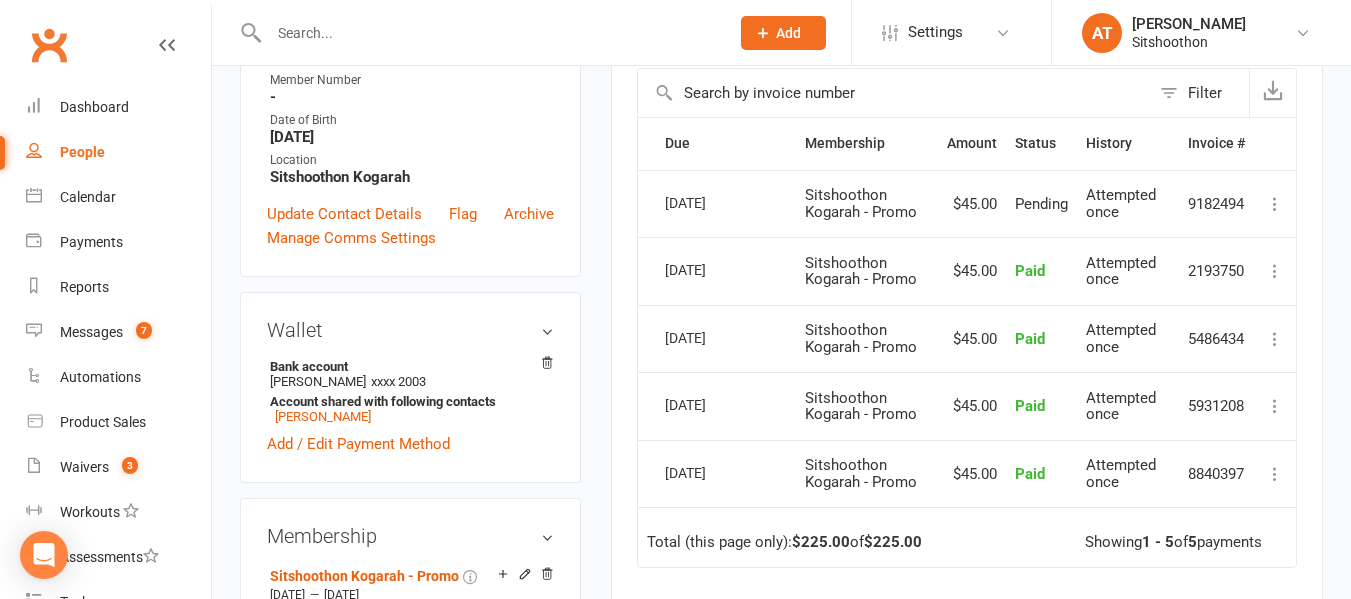 scroll, scrollTop: 173, scrollLeft: 0, axis: vertical 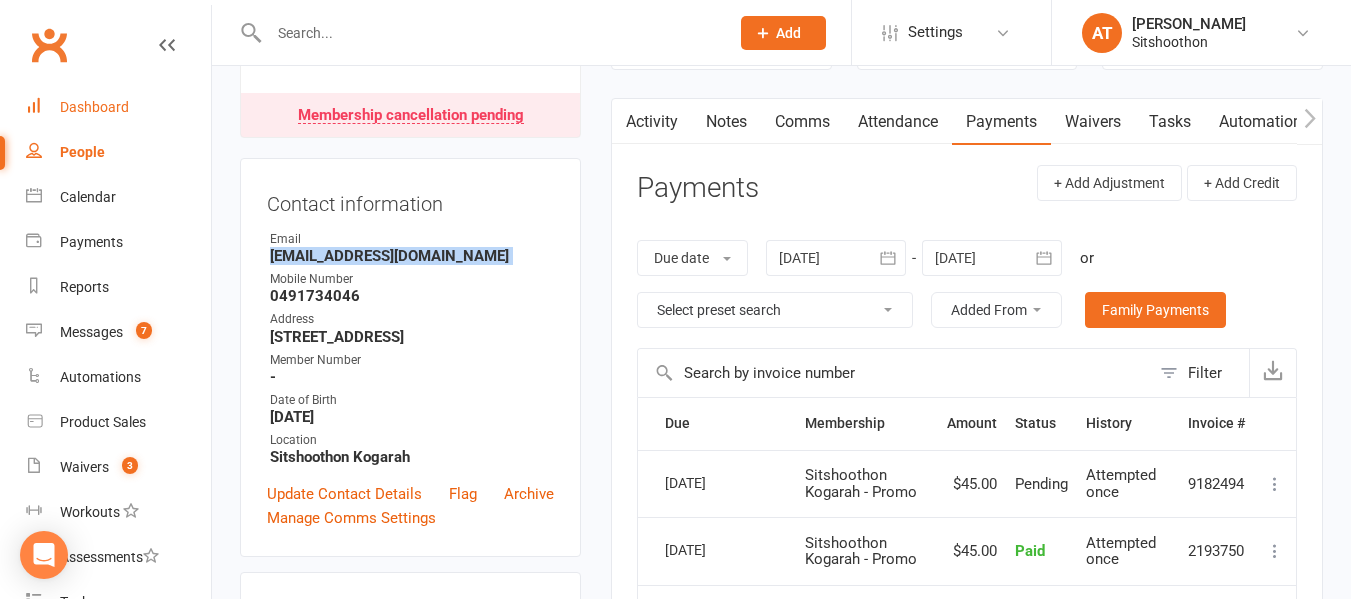 click on "Dashboard" at bounding box center [94, 107] 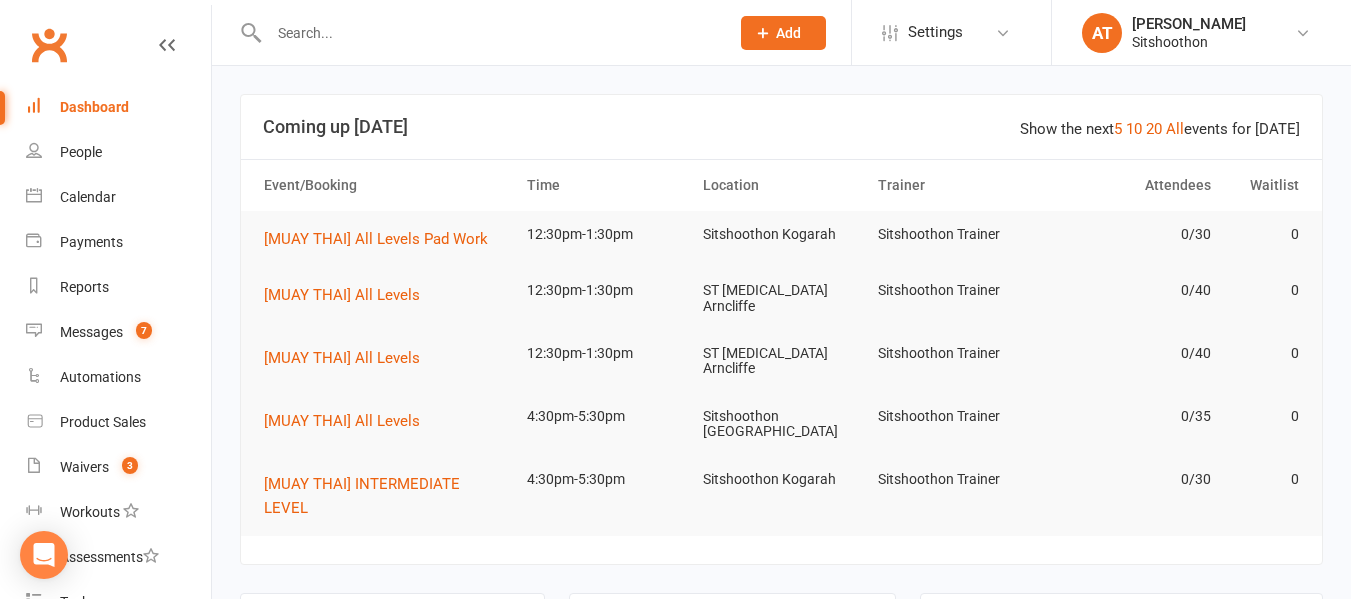 click at bounding box center (477, 32) 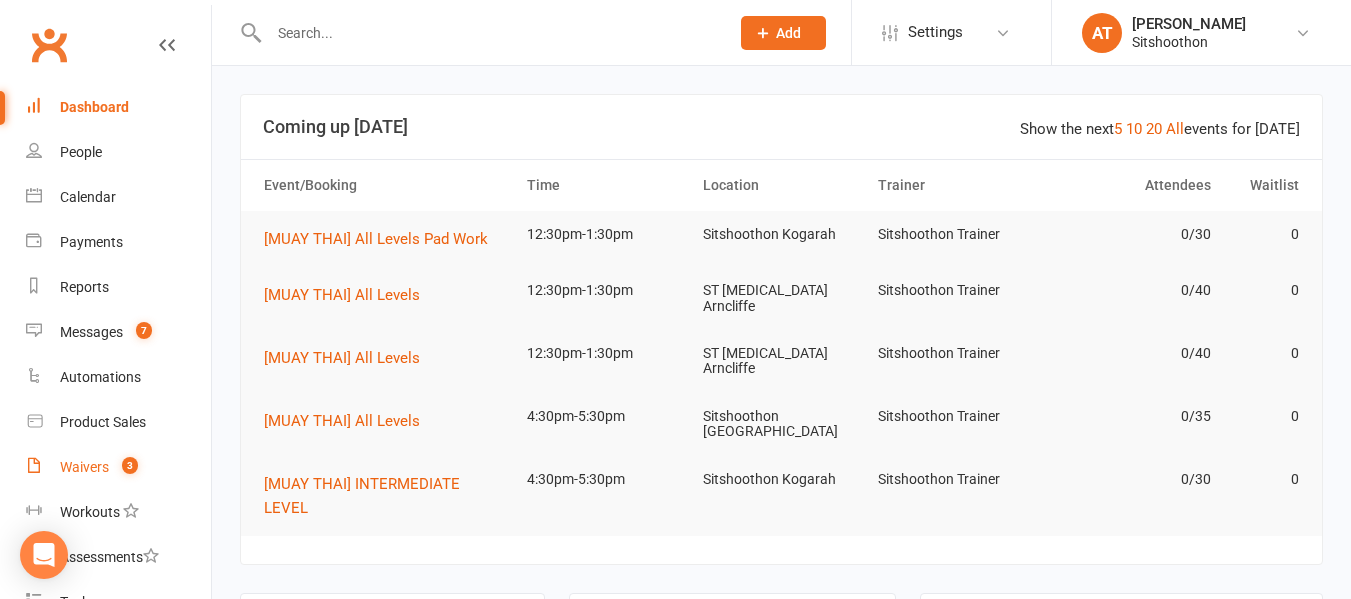 click on "Waivers" at bounding box center (84, 467) 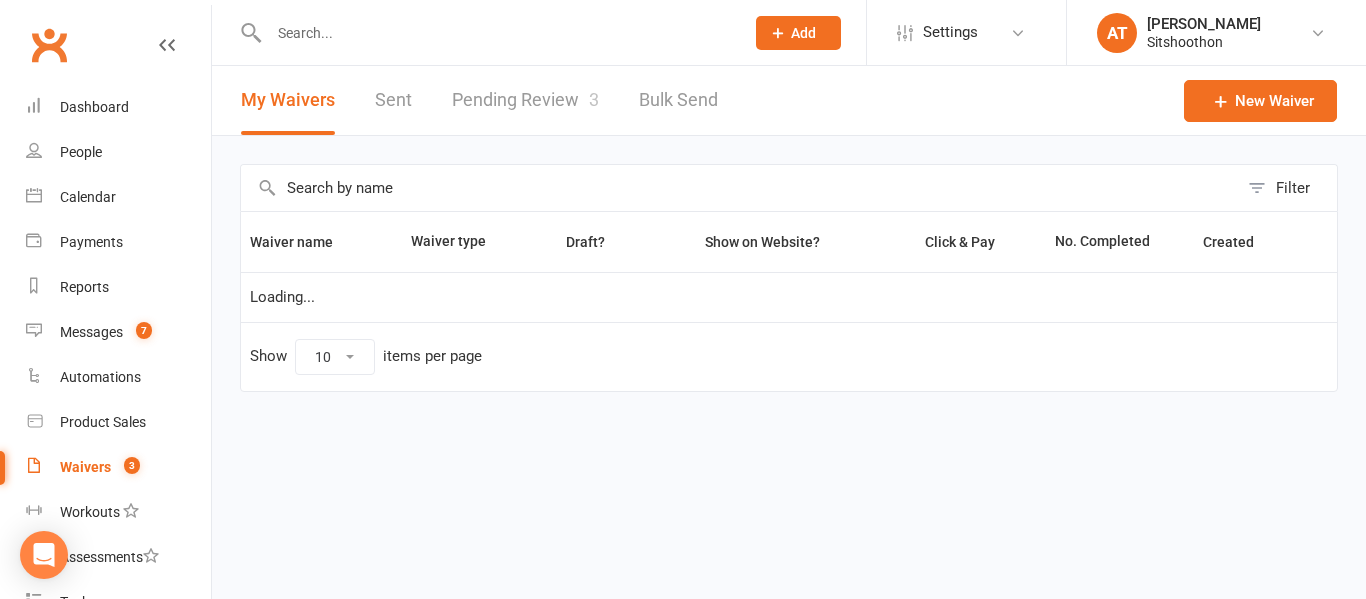 select on "100" 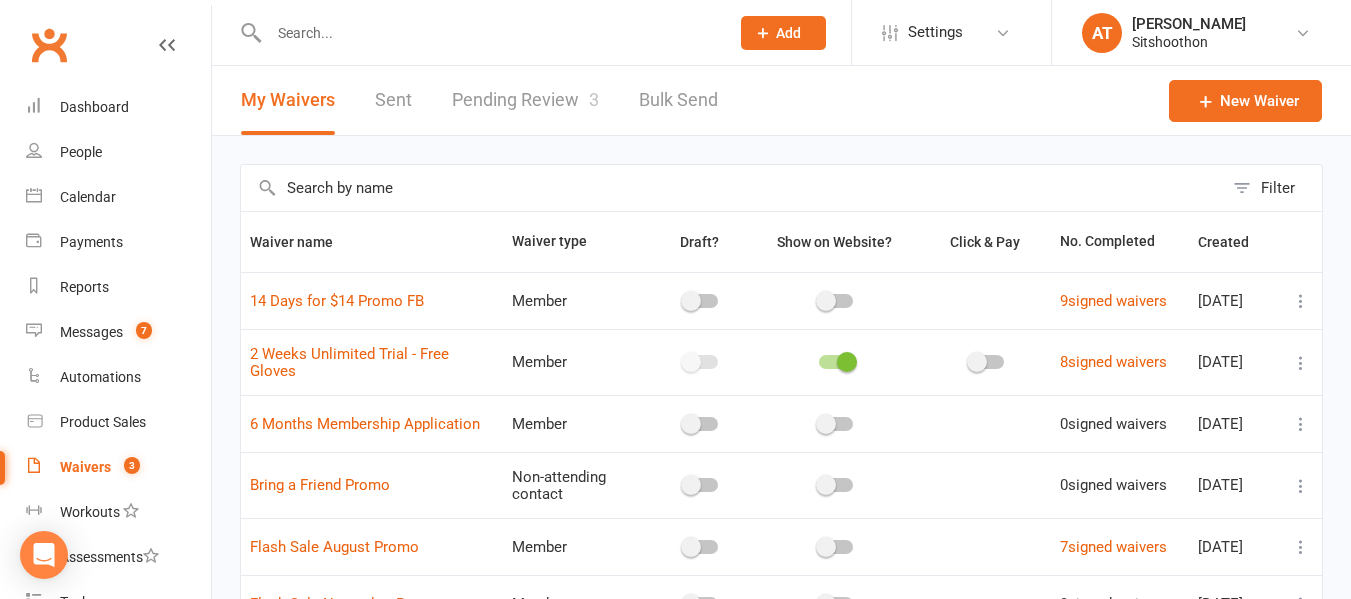 click on "Pending Review 3" at bounding box center [525, 100] 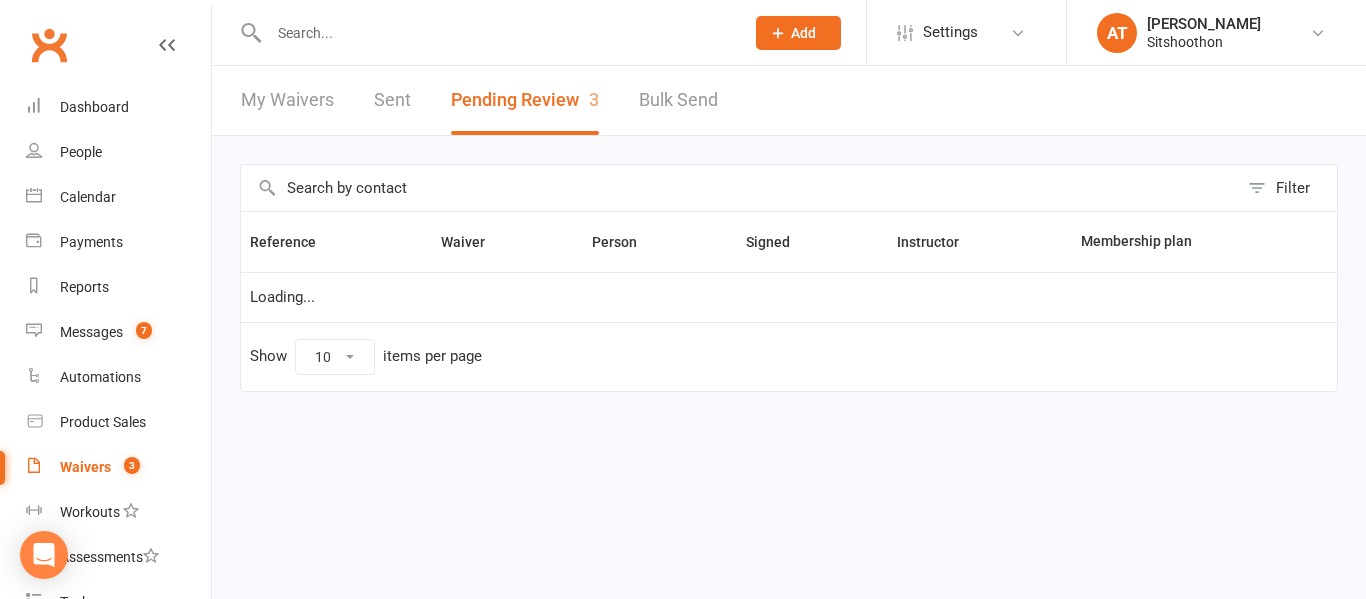 select on "25" 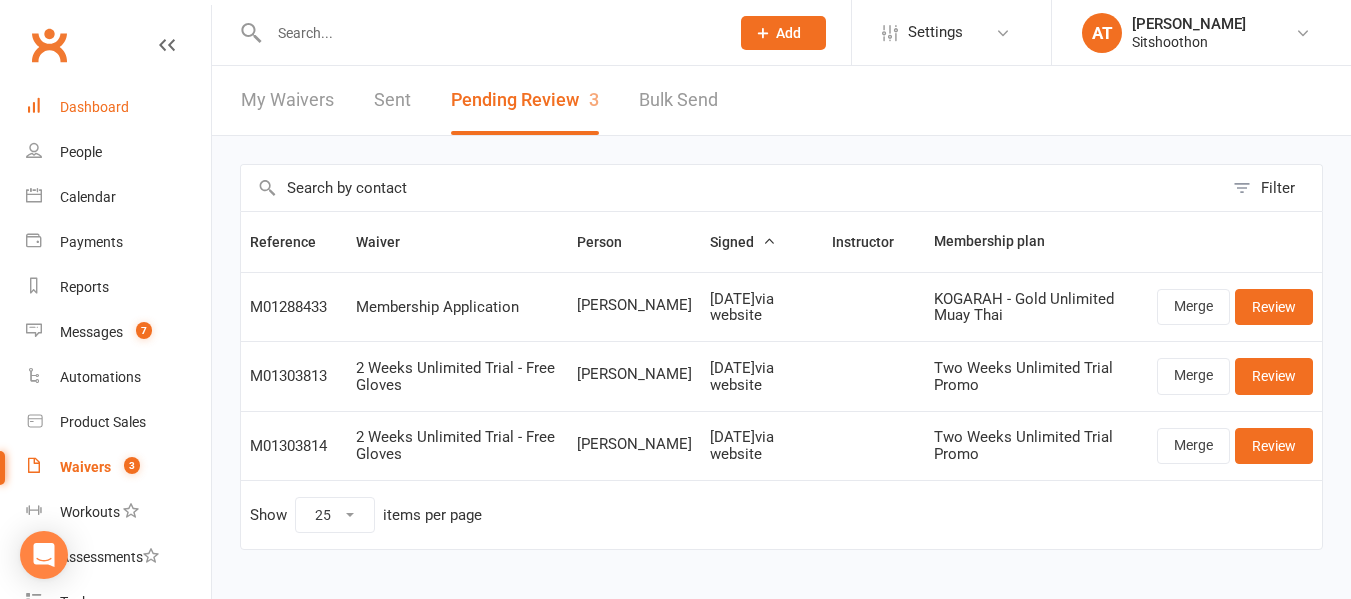 click on "Dashboard" at bounding box center (94, 107) 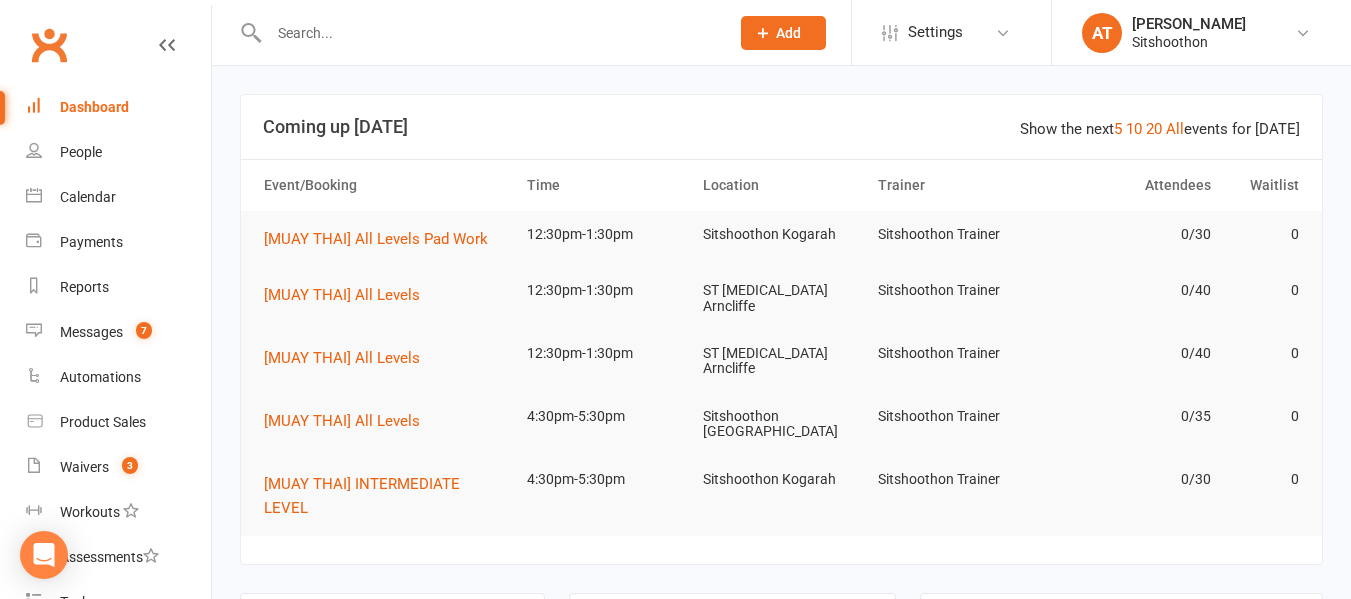 click at bounding box center (489, 33) 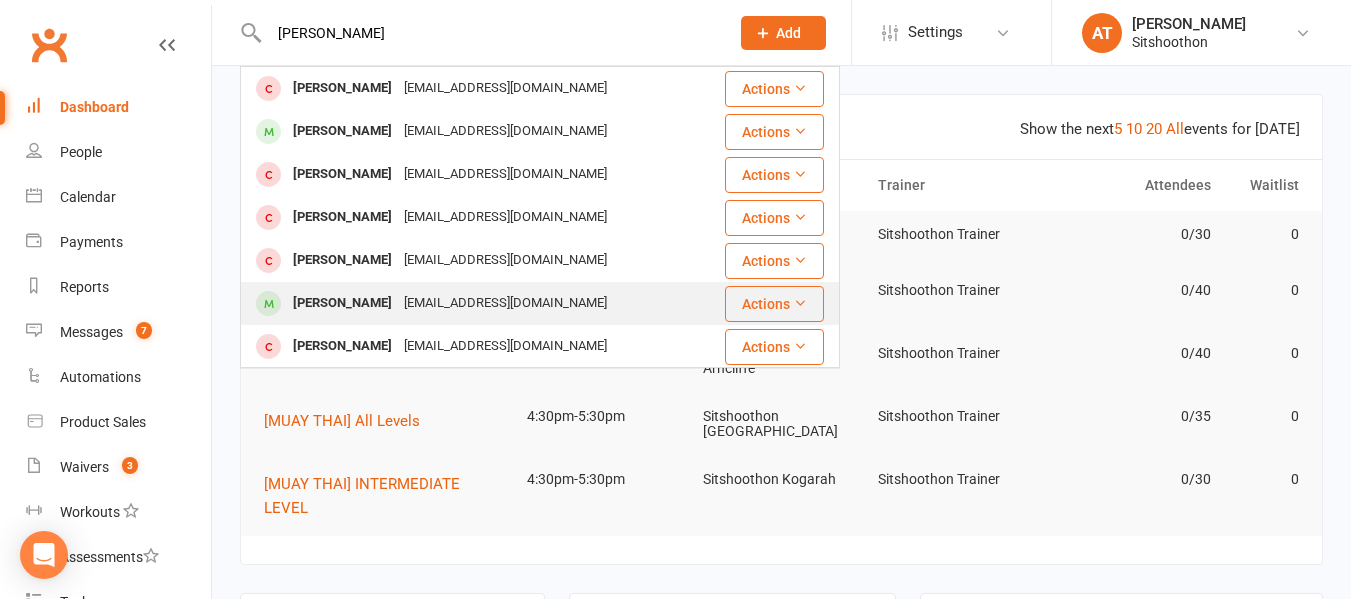 type on "[PERSON_NAME]" 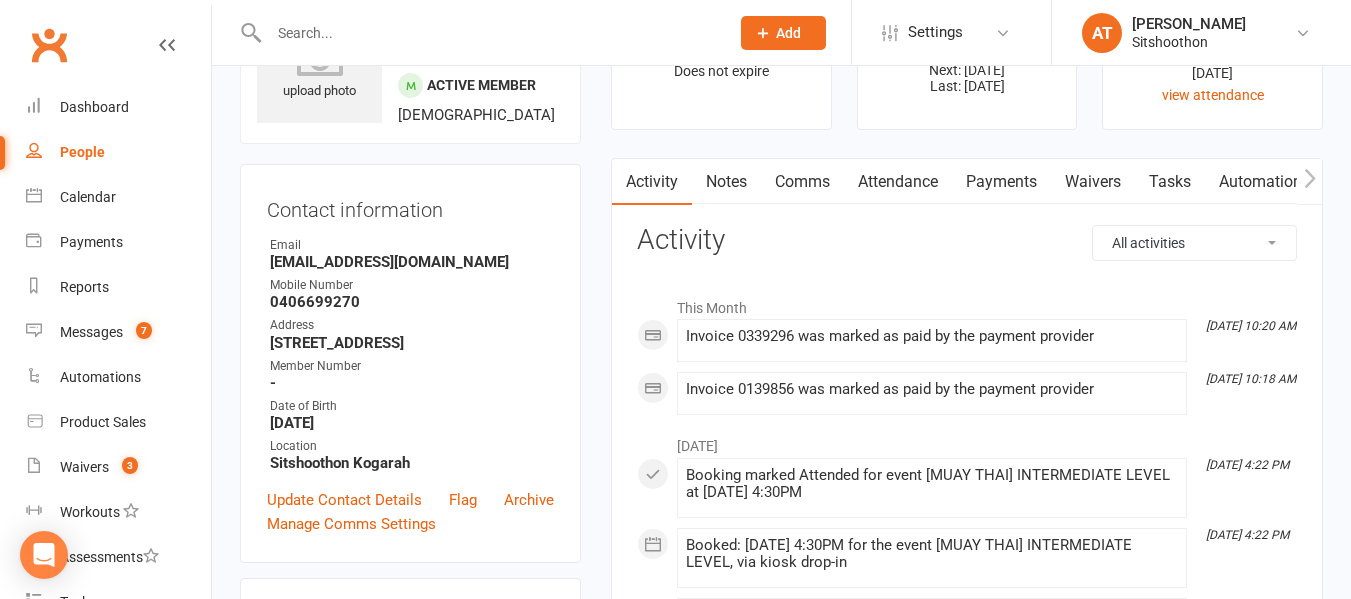 scroll, scrollTop: 112, scrollLeft: 0, axis: vertical 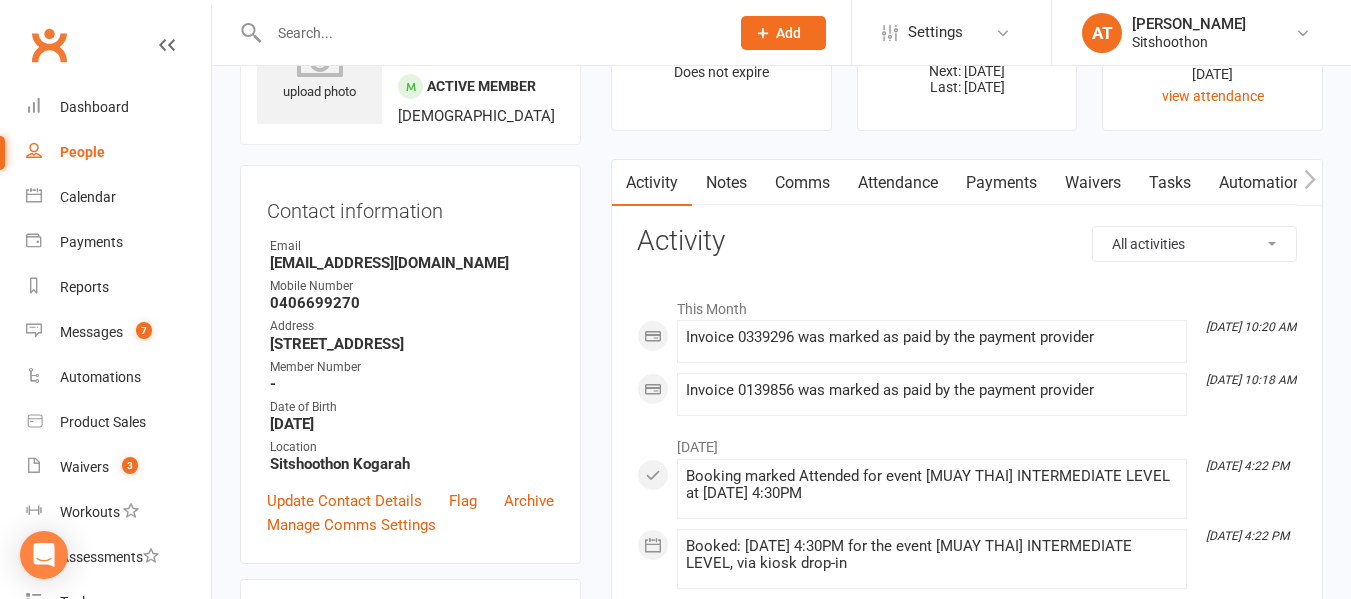 click on "Payments" at bounding box center [1001, 183] 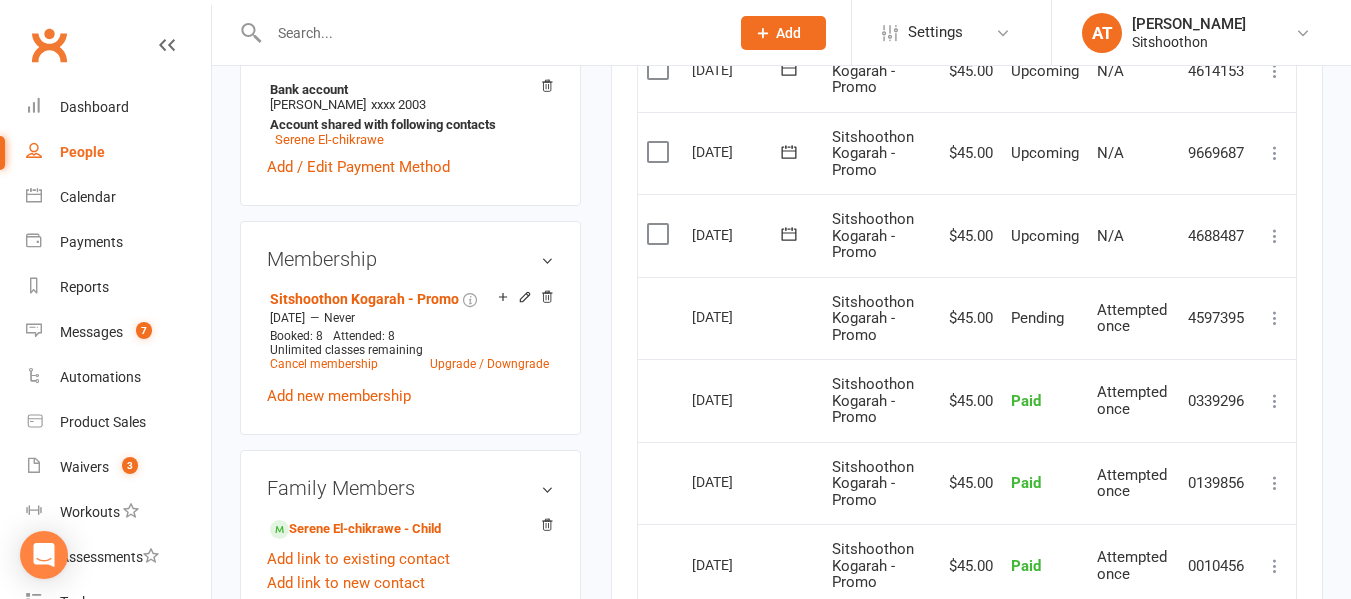 scroll, scrollTop: 675, scrollLeft: 0, axis: vertical 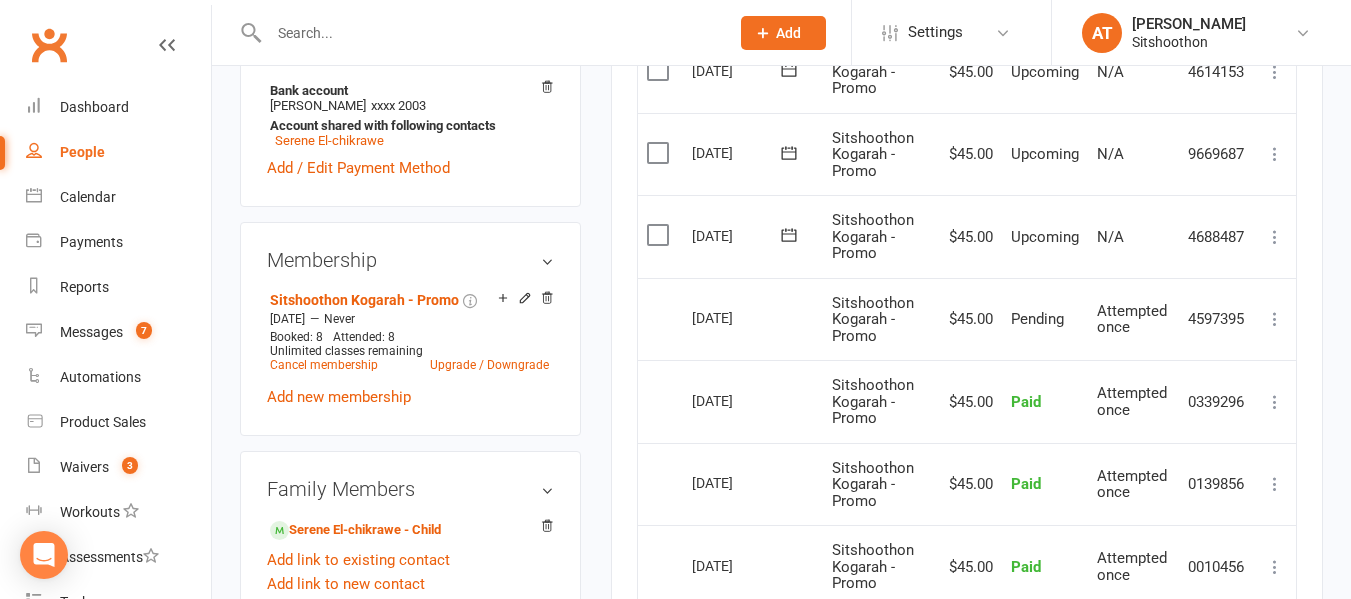 click at bounding box center [1275, 237] 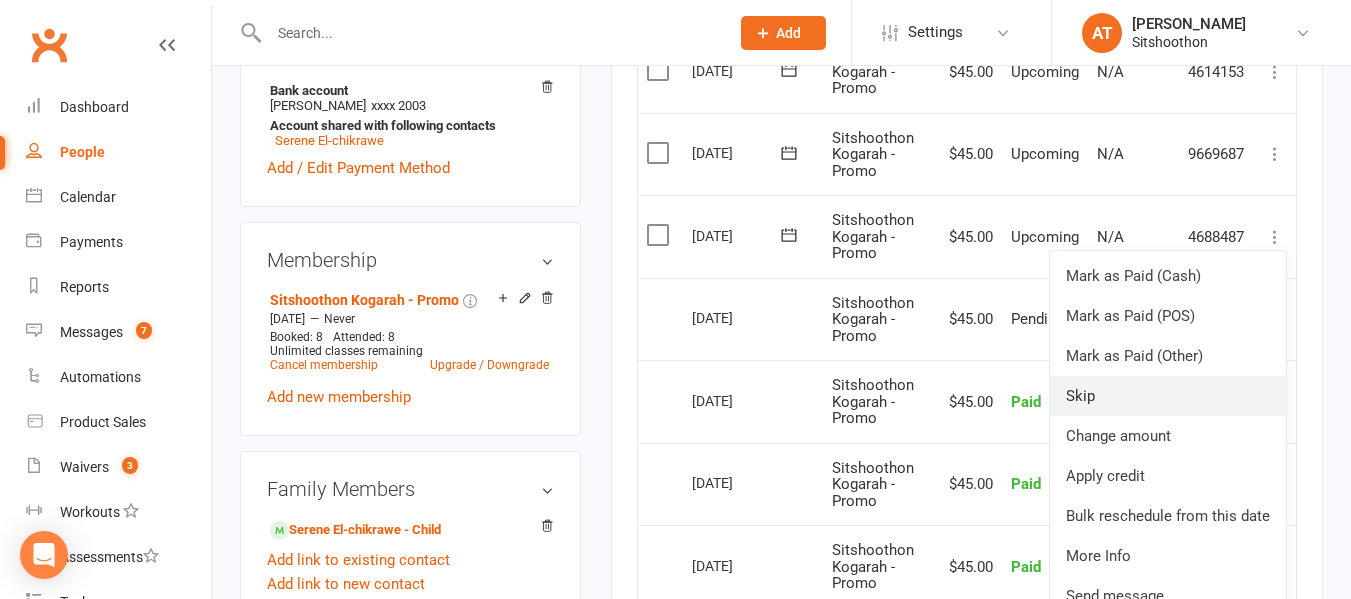 click on "Skip" at bounding box center [1168, 396] 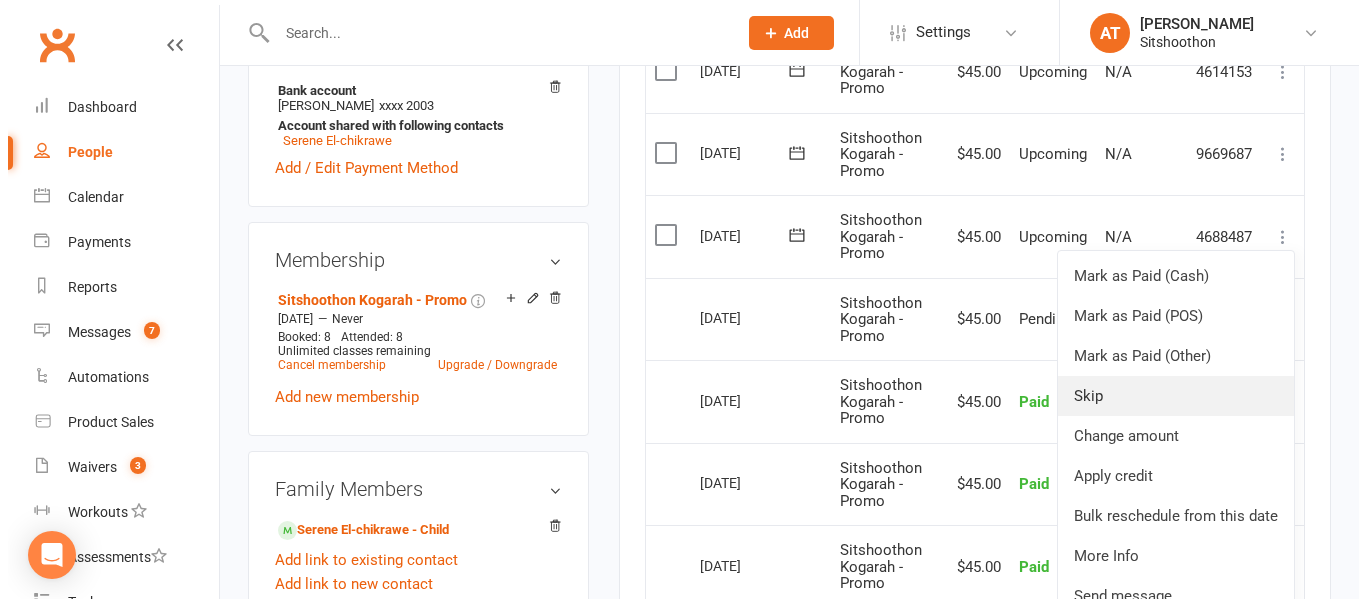 scroll, scrollTop: 657, scrollLeft: 0, axis: vertical 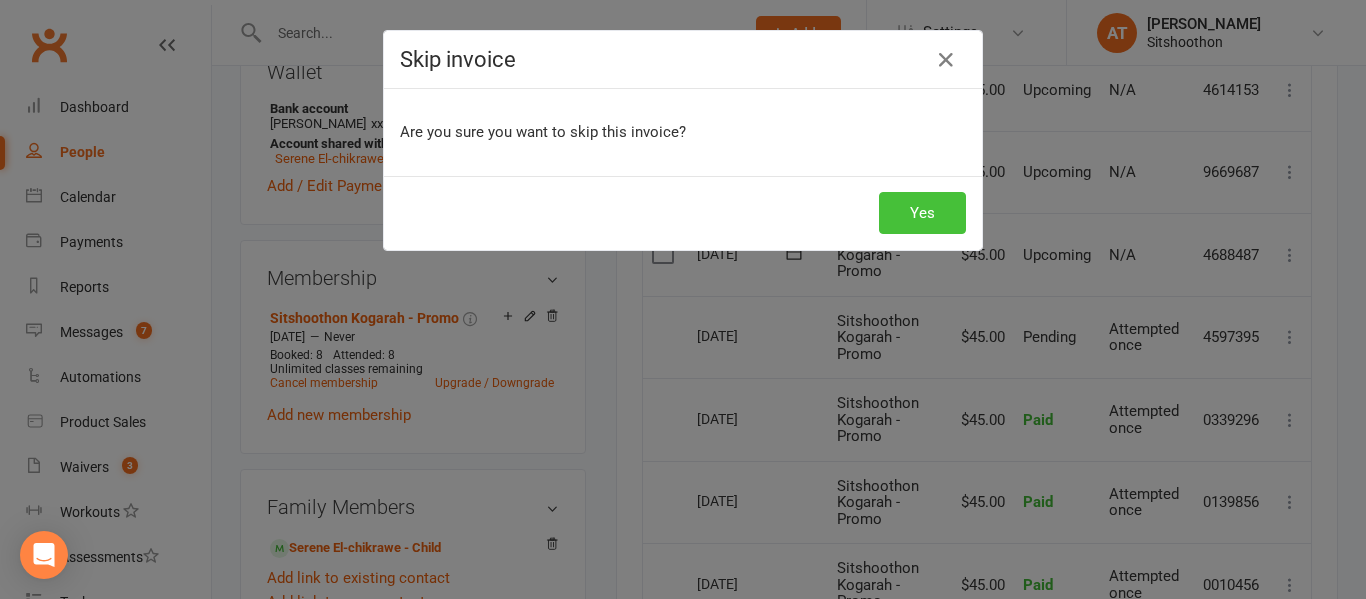 click on "Yes" at bounding box center (922, 213) 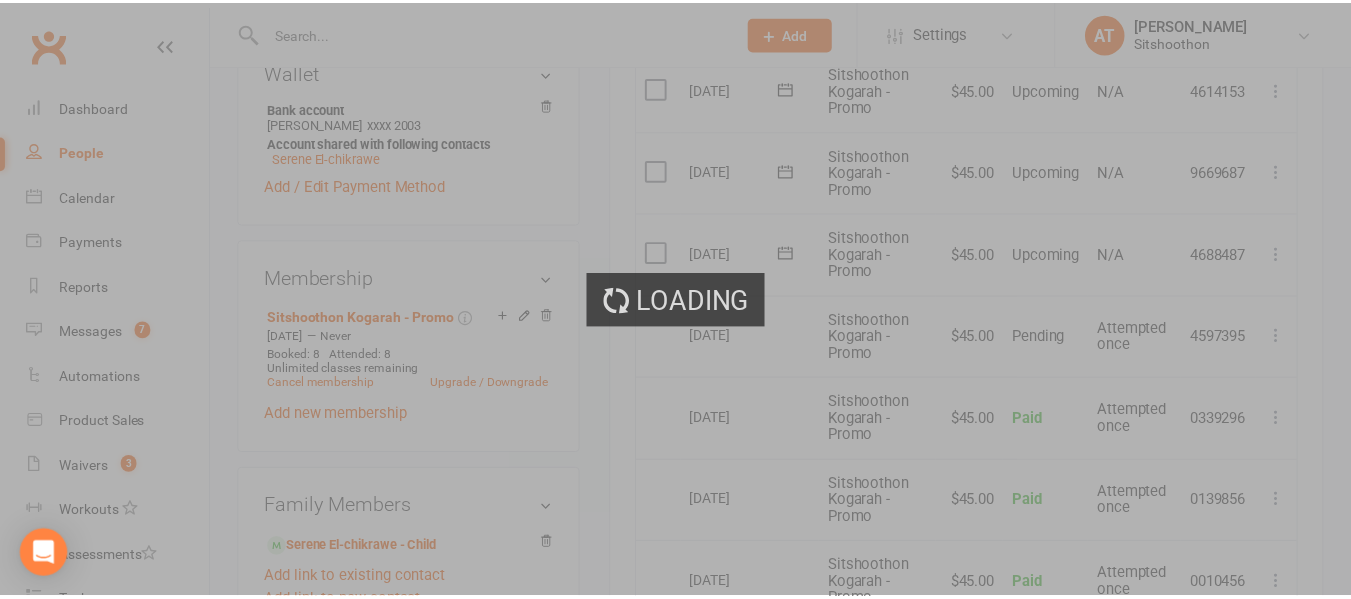 scroll, scrollTop: 675, scrollLeft: 0, axis: vertical 